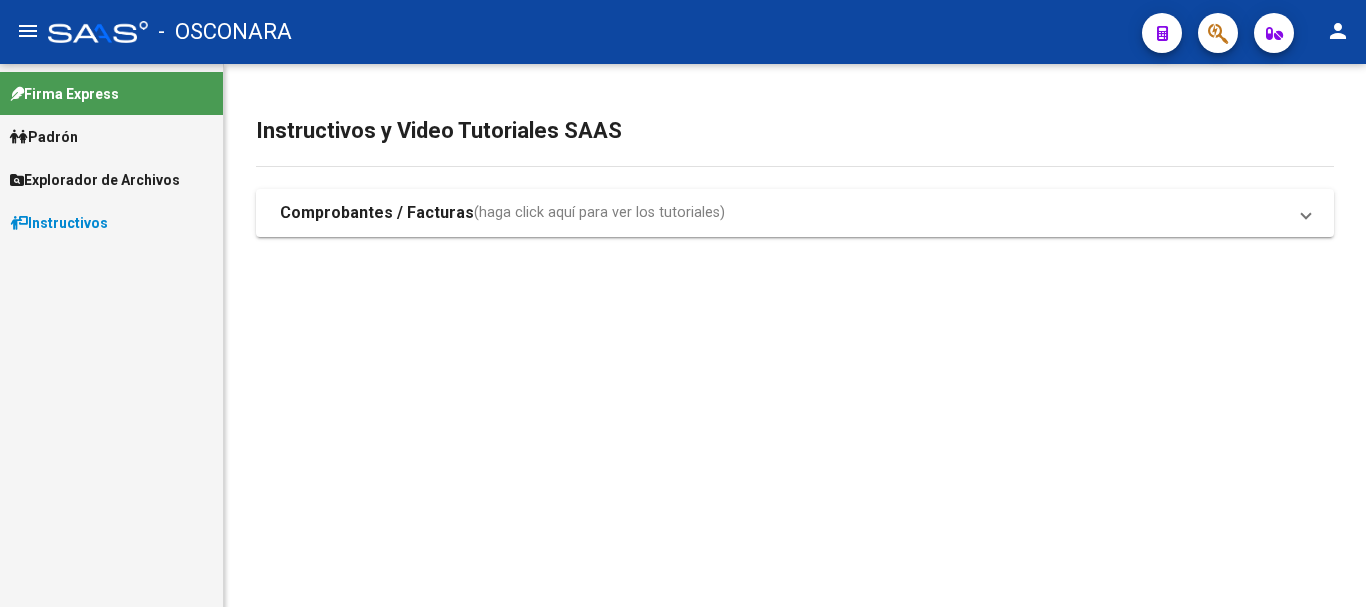 scroll, scrollTop: 0, scrollLeft: 0, axis: both 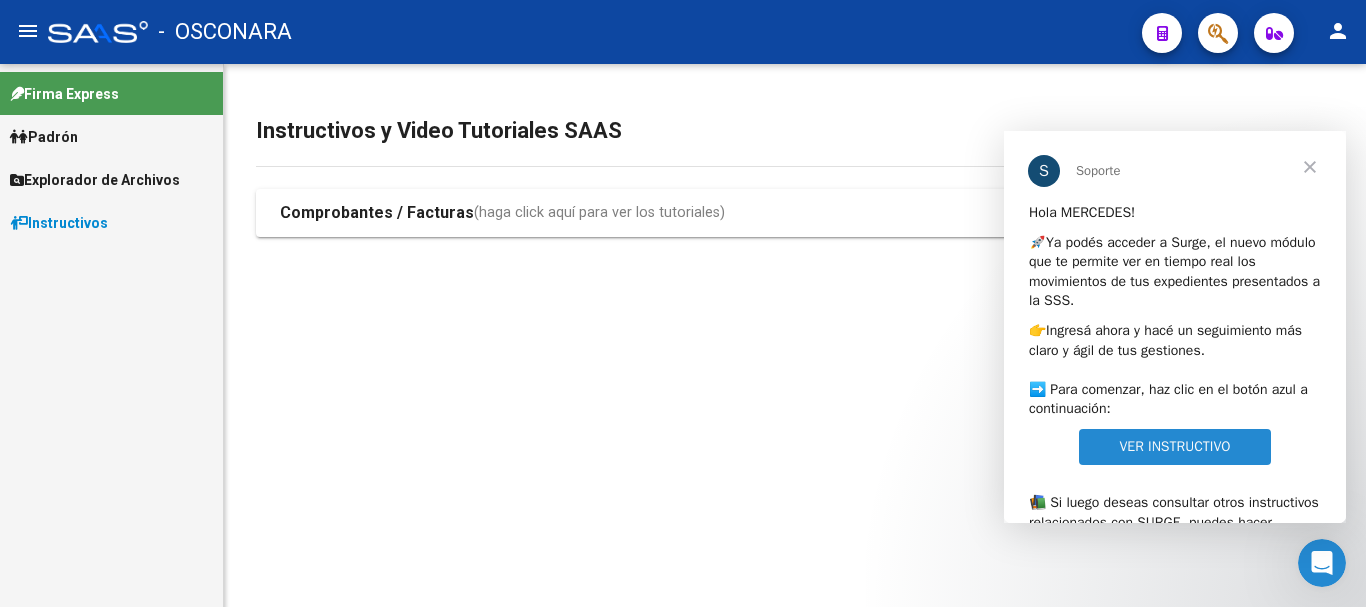 click at bounding box center [1310, 167] 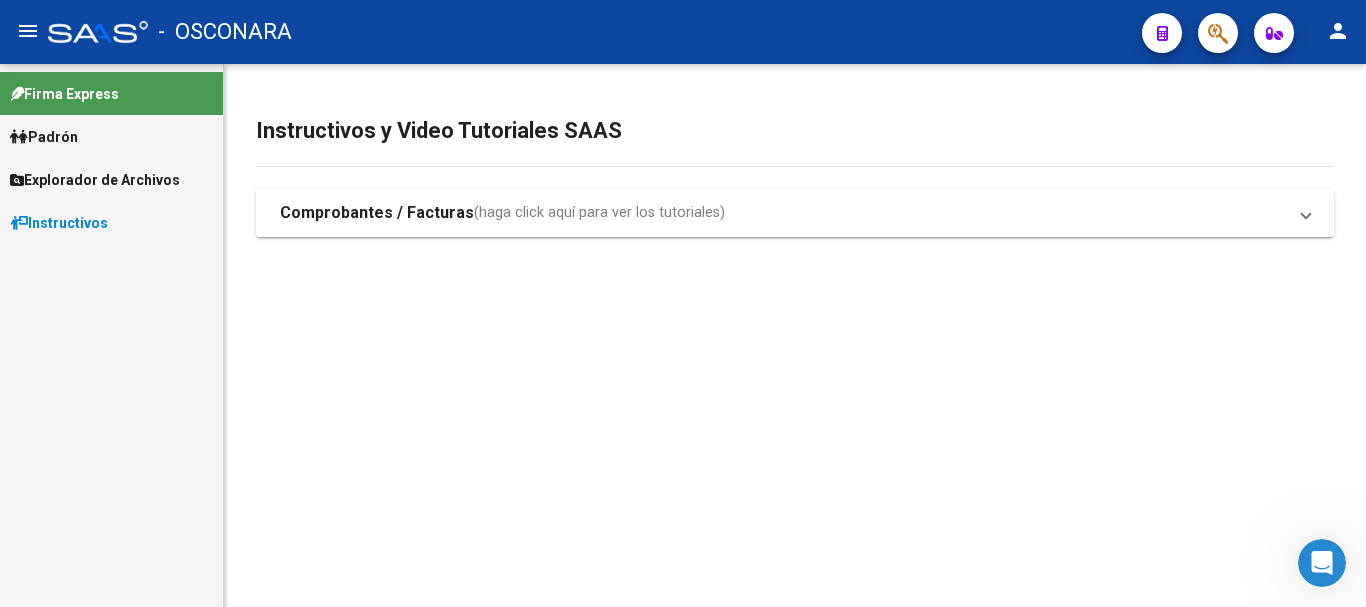 click on "Firma Express" at bounding box center [64, 94] 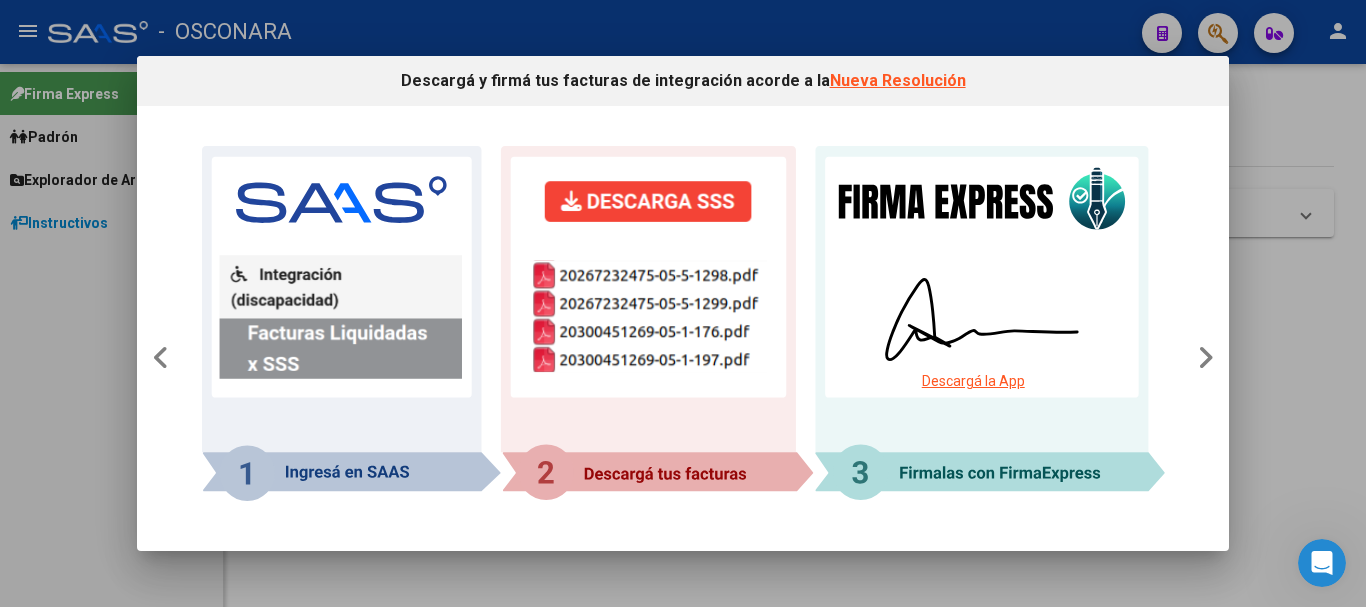 click at bounding box center (683, 303) 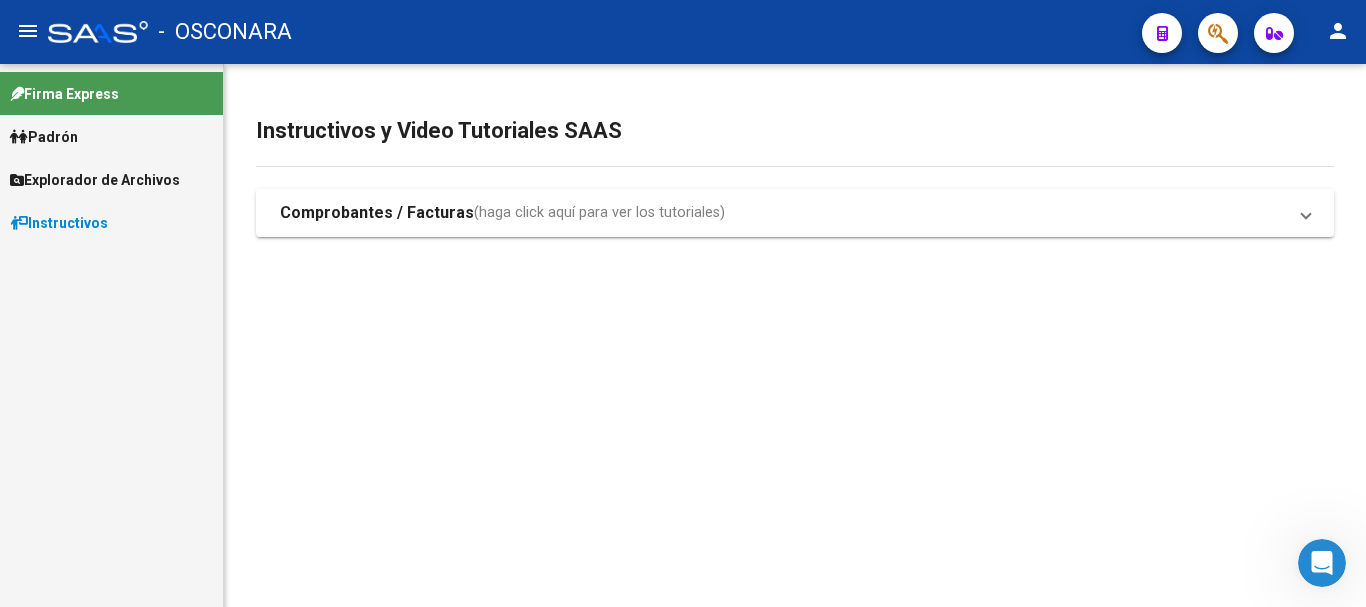 click on "Explorador de Archivos" at bounding box center [95, 180] 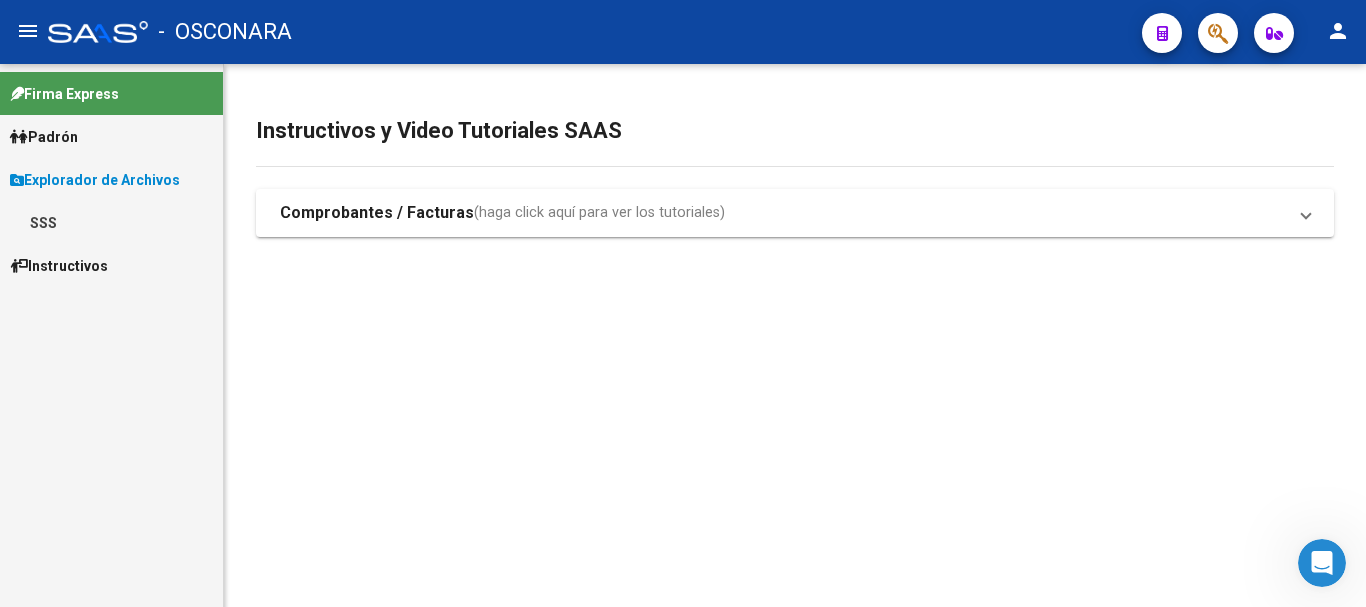 click on "SSS" at bounding box center (111, 222) 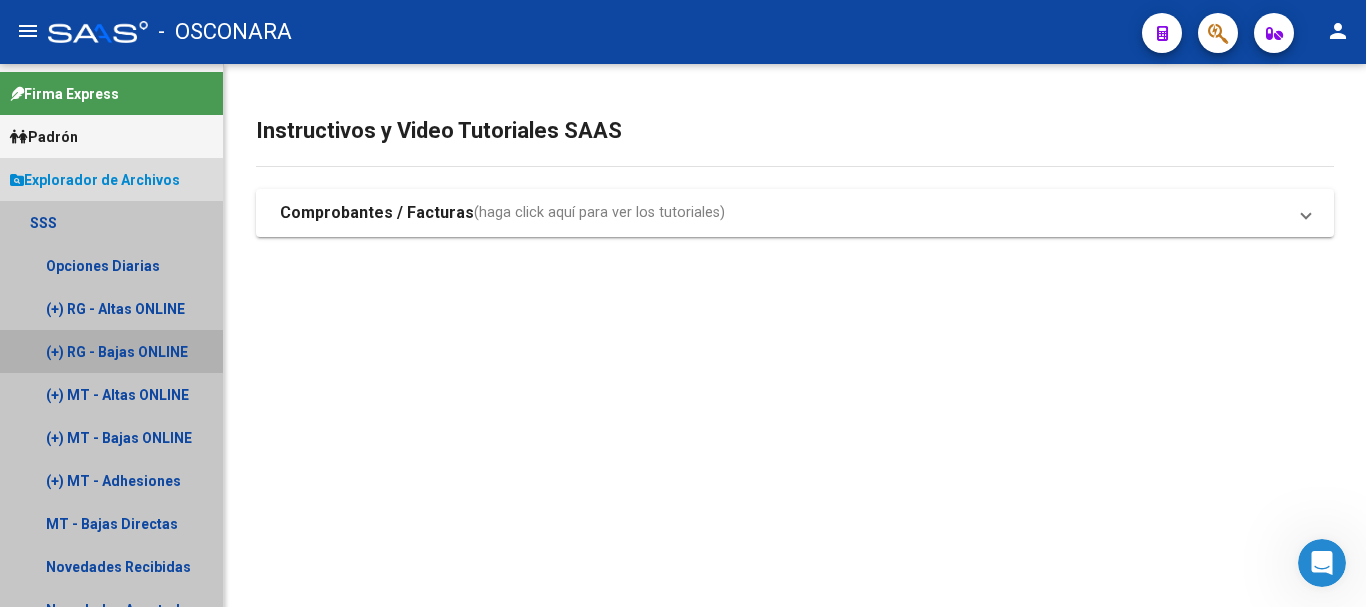 click on "(+) RG - Bajas ONLINE" at bounding box center [111, 351] 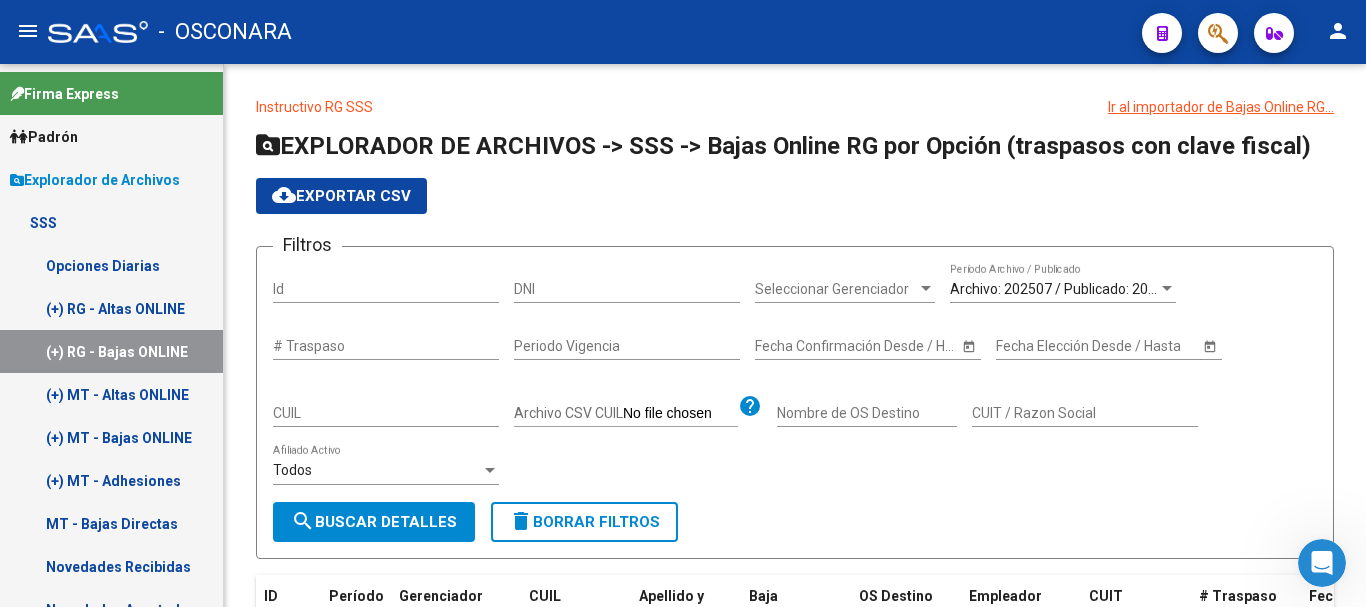 scroll, scrollTop: 400, scrollLeft: 0, axis: vertical 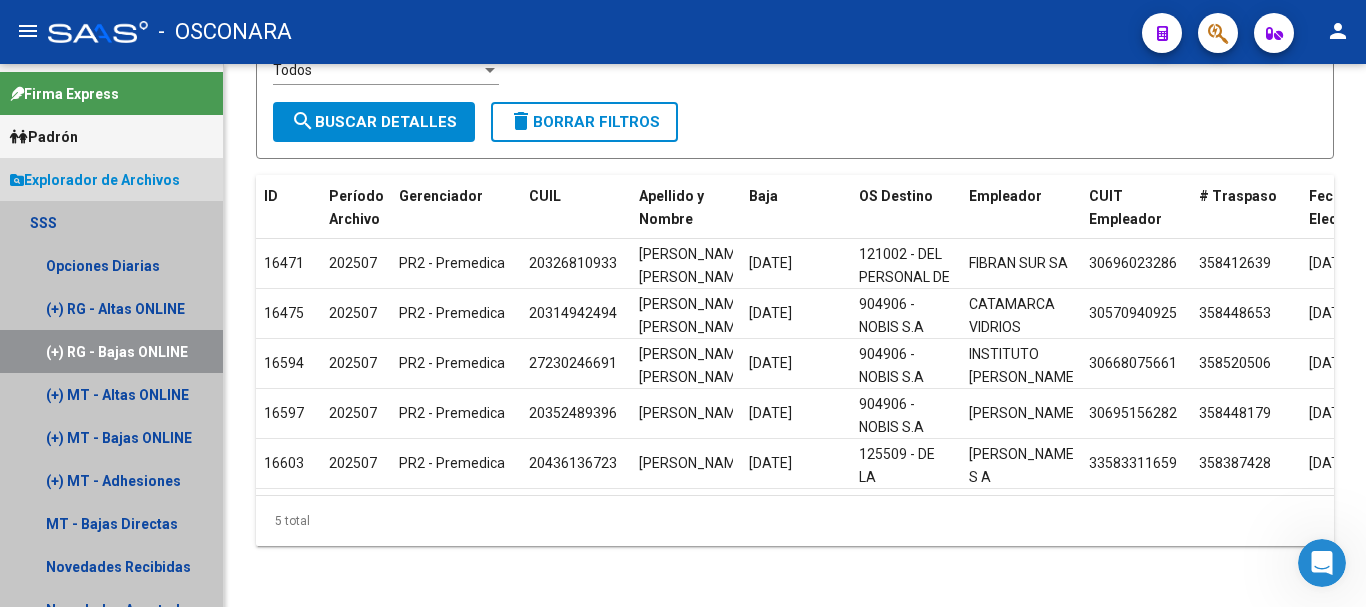 click on "SSS" at bounding box center [111, 222] 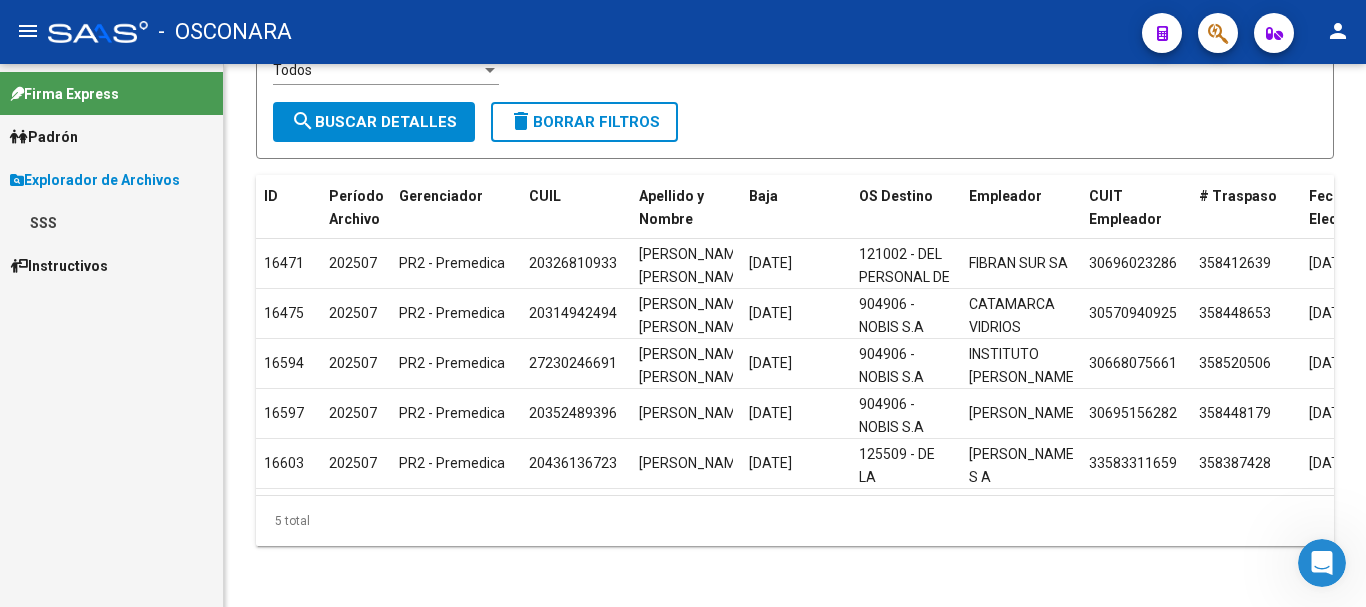 click on "SSS" at bounding box center [111, 222] 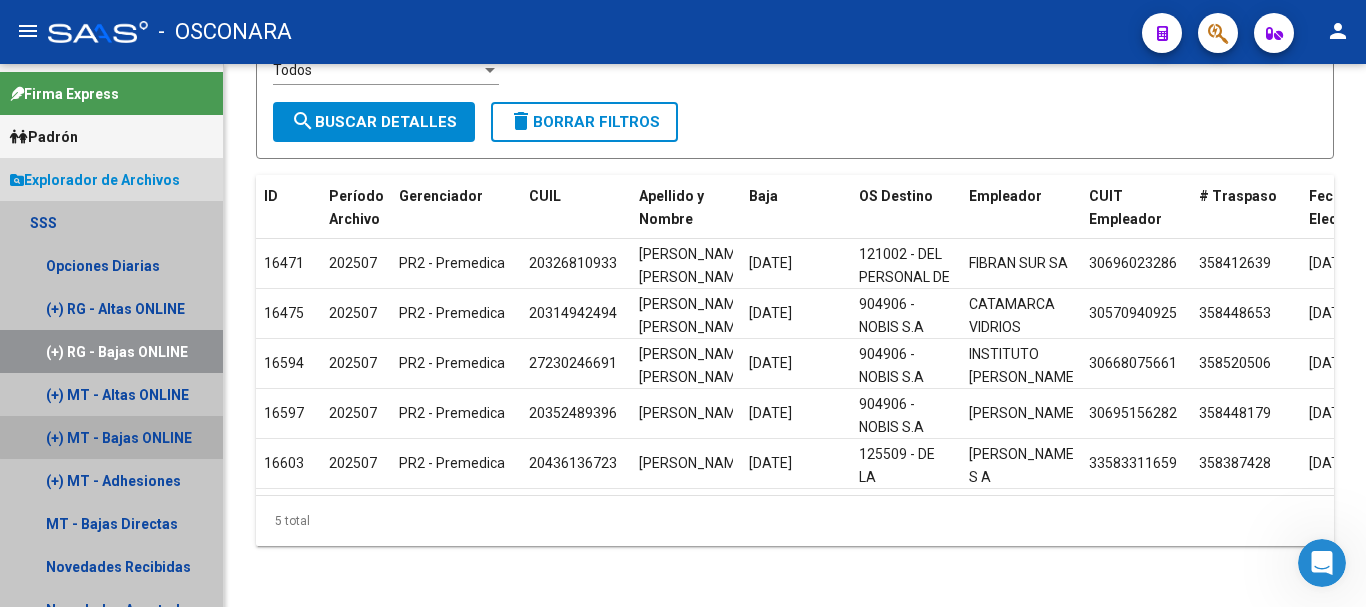click on "(+) MT - Bajas ONLINE" at bounding box center (111, 437) 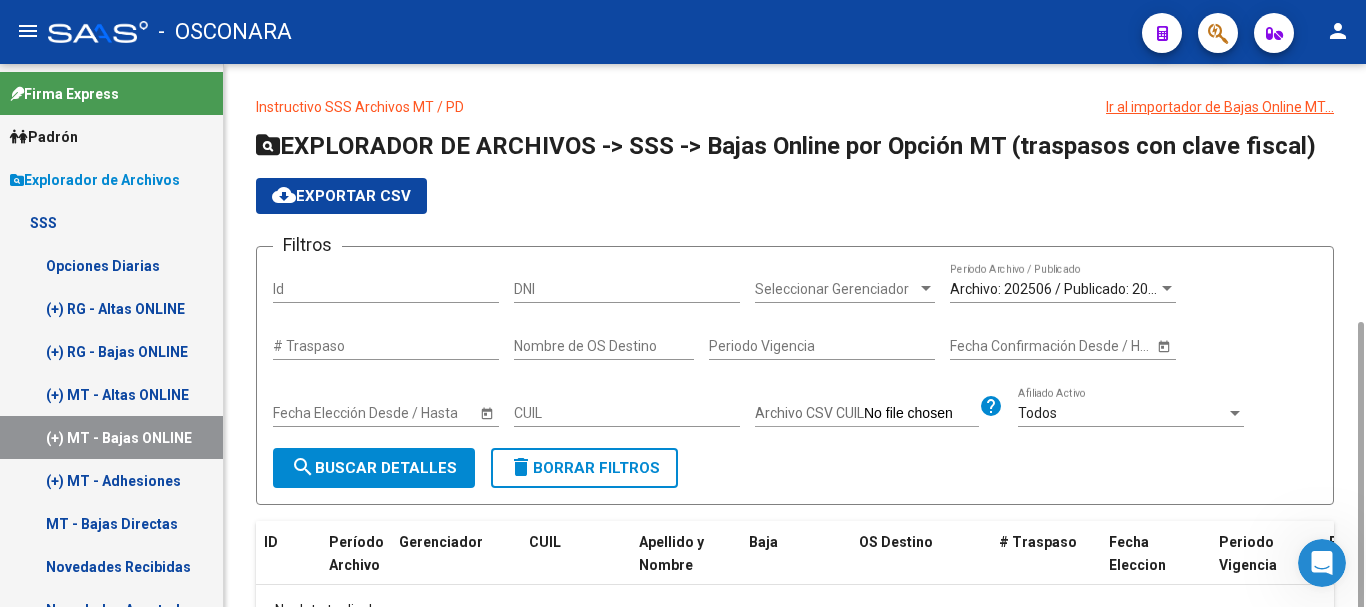 scroll, scrollTop: 144, scrollLeft: 0, axis: vertical 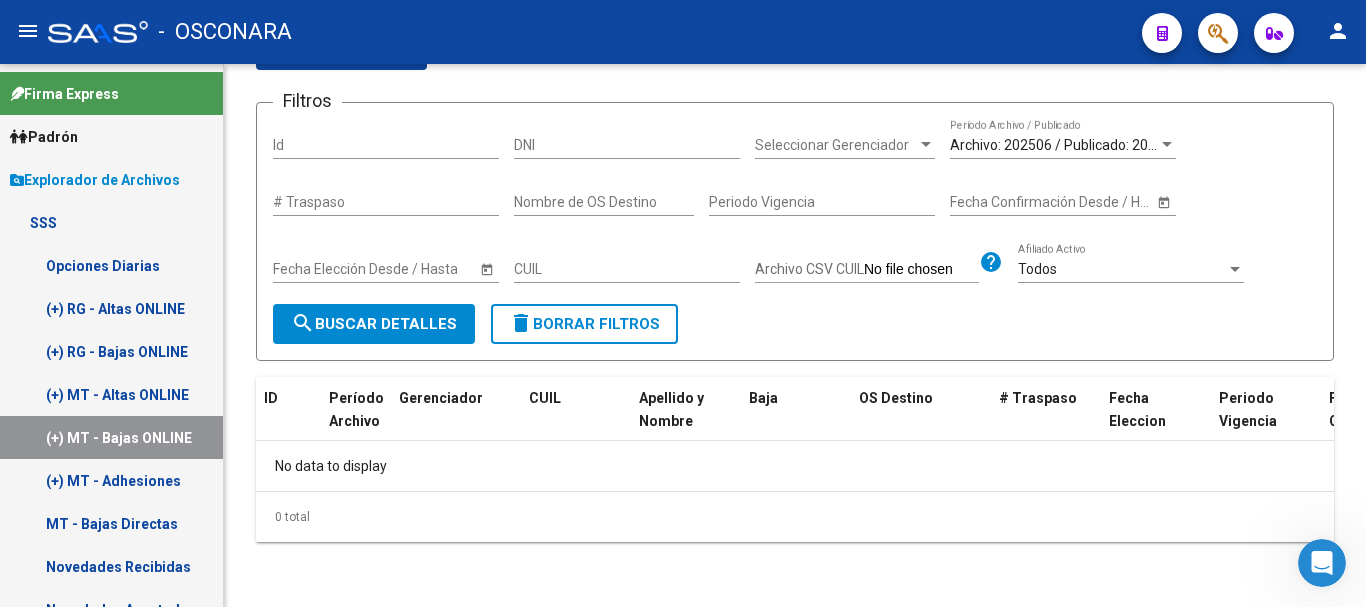 click on "(+) RG - Altas ONLINE" at bounding box center [111, 308] 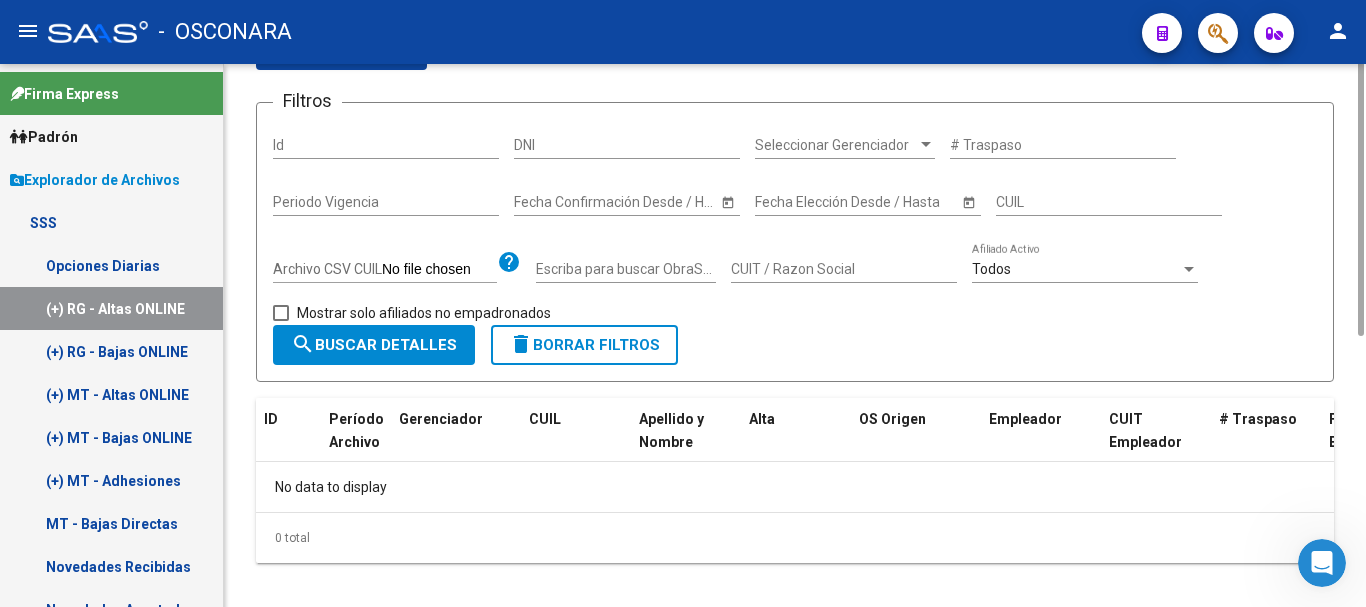 scroll, scrollTop: 0, scrollLeft: 0, axis: both 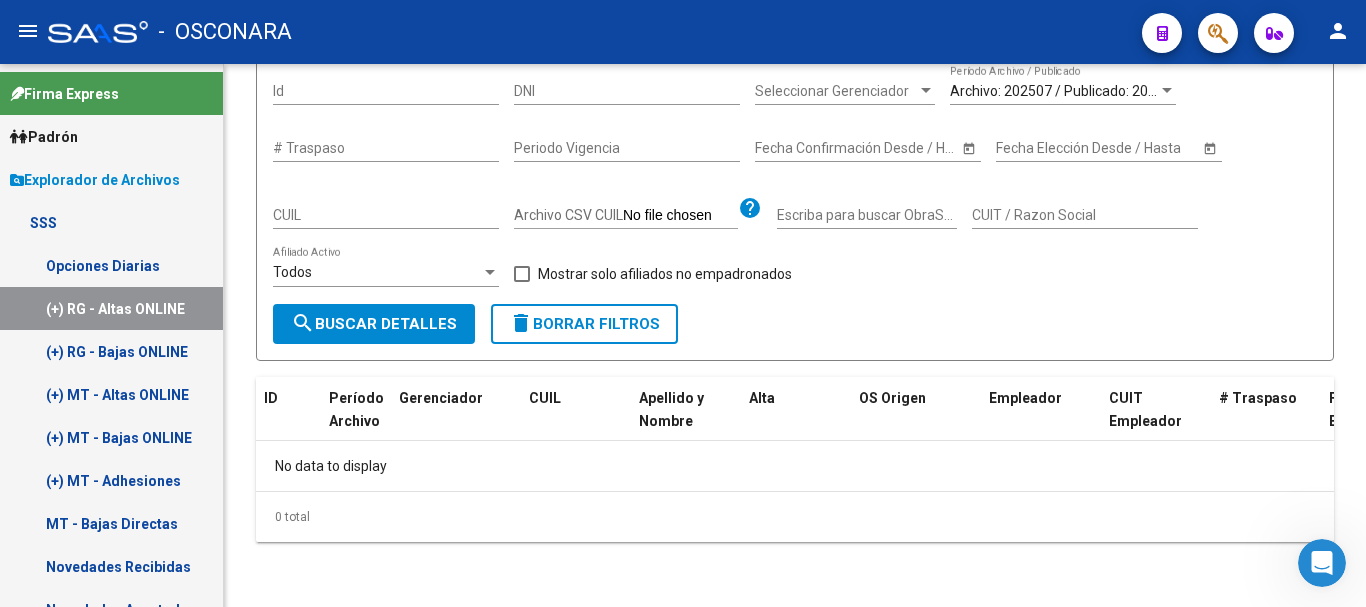 click on "(+) RG - Bajas ONLINE" at bounding box center (111, 351) 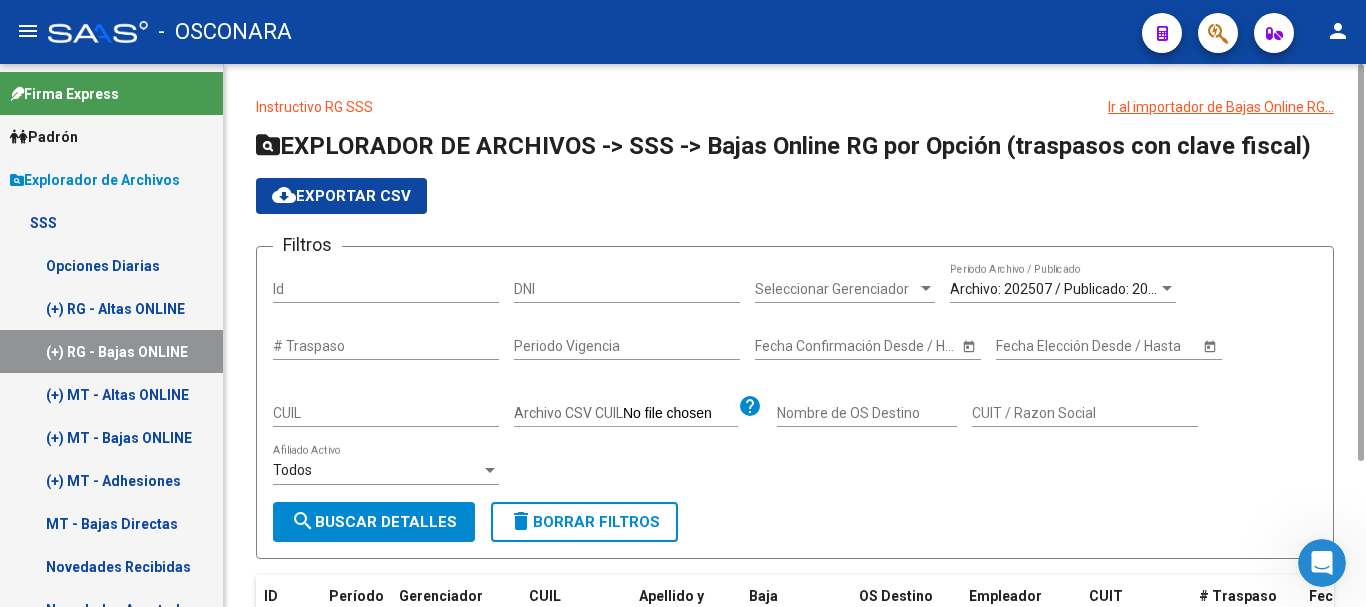 scroll, scrollTop: 420, scrollLeft: 0, axis: vertical 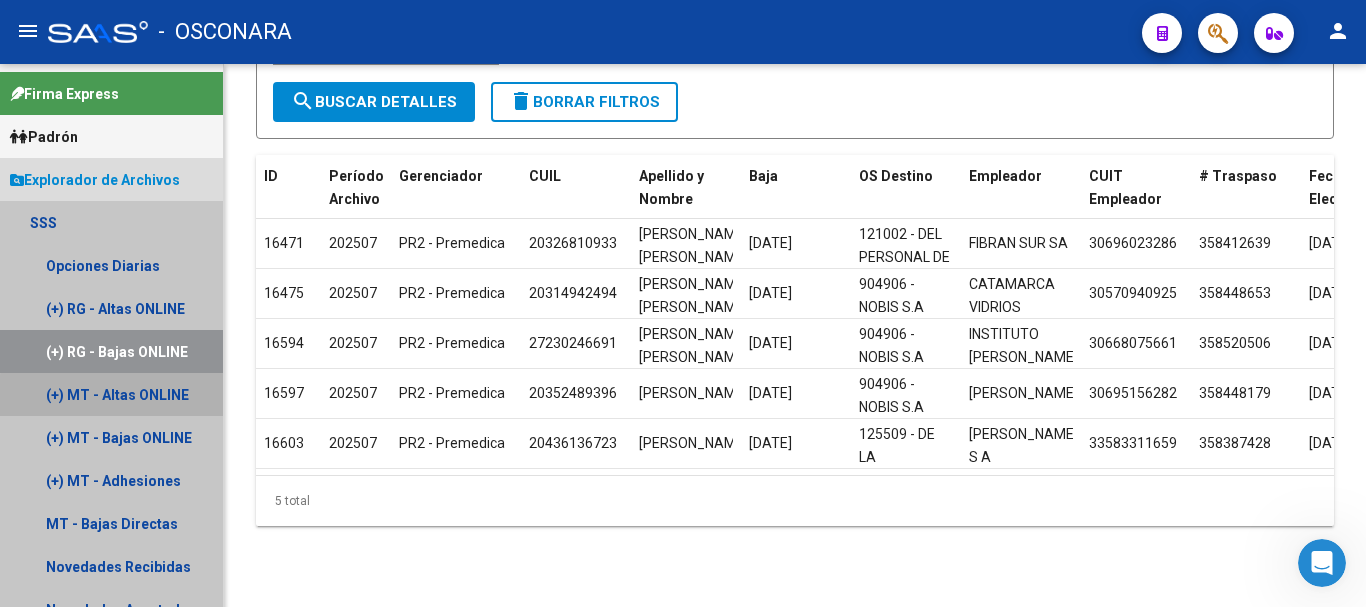 click on "(+) MT - Altas ONLINE" at bounding box center (111, 394) 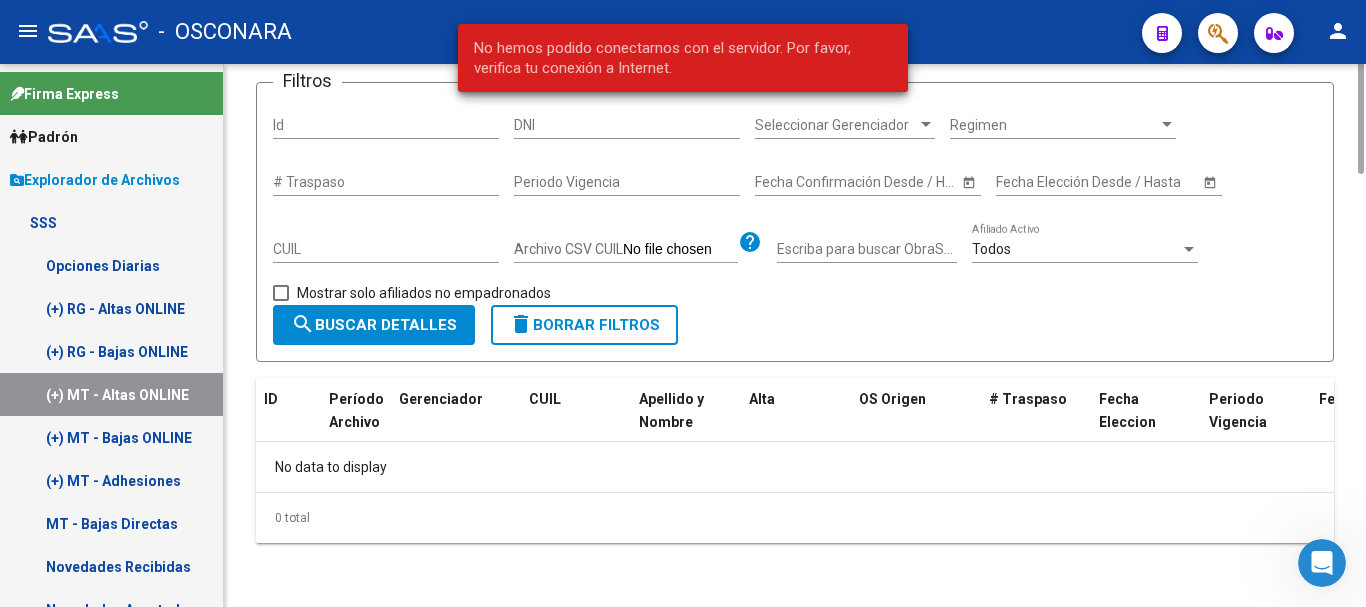 scroll, scrollTop: 0, scrollLeft: 0, axis: both 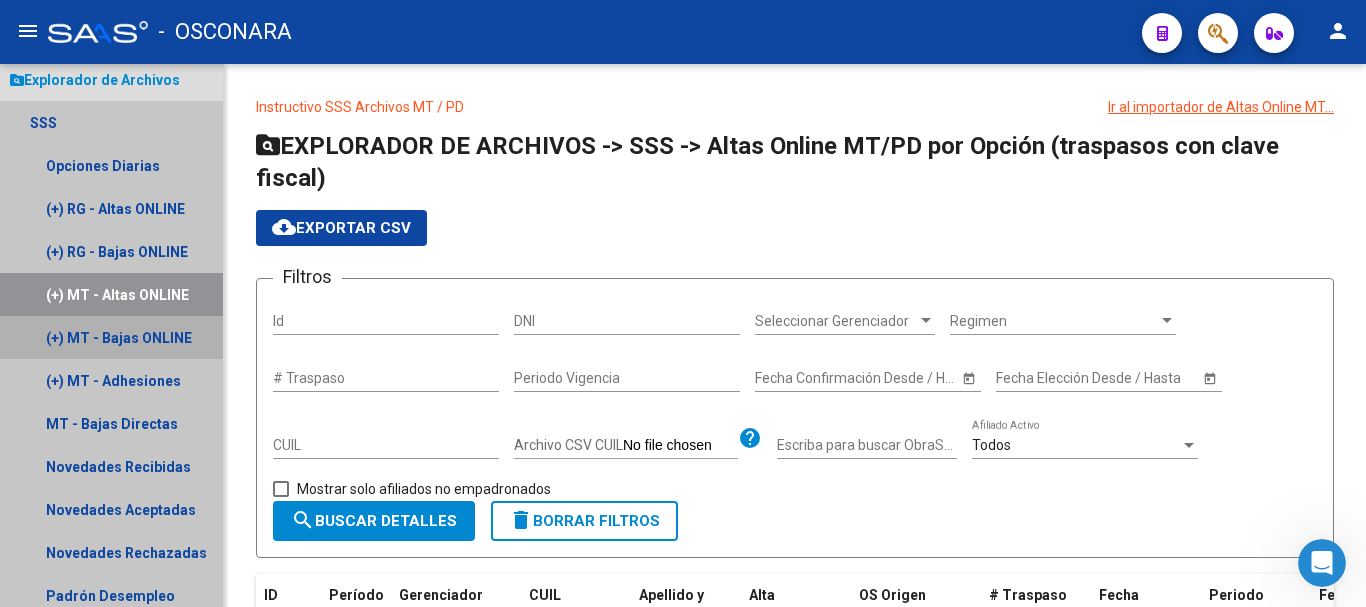 click on "(+) MT - Bajas ONLINE" at bounding box center (111, 337) 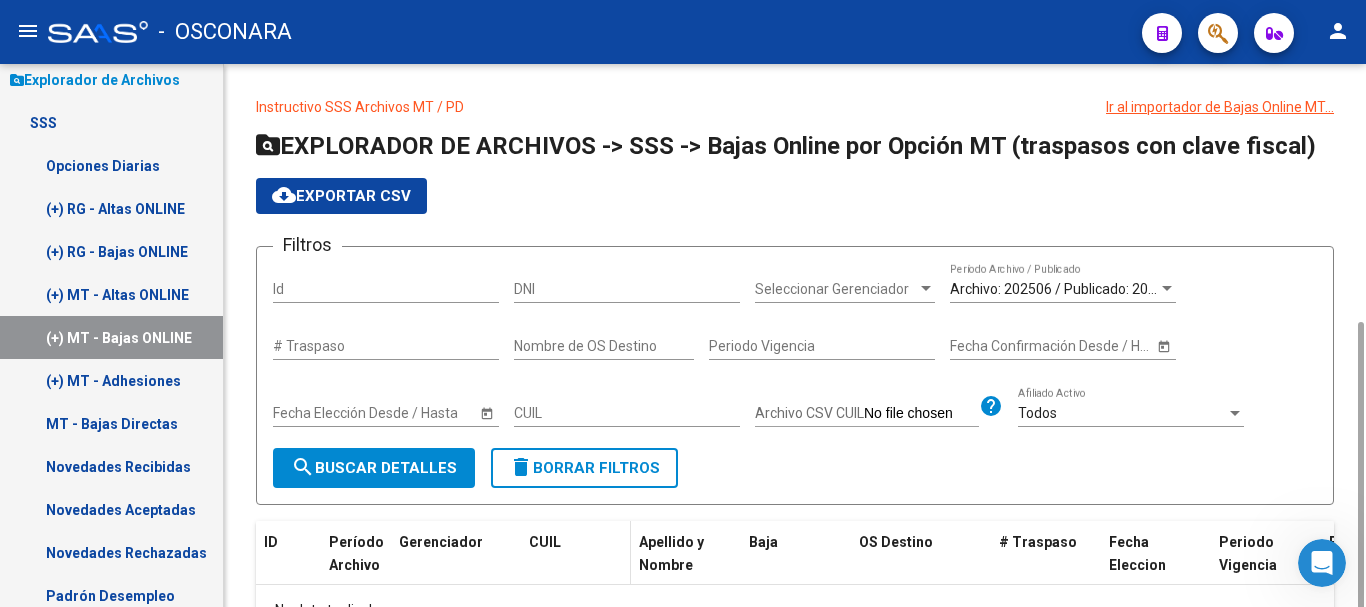 scroll, scrollTop: 144, scrollLeft: 0, axis: vertical 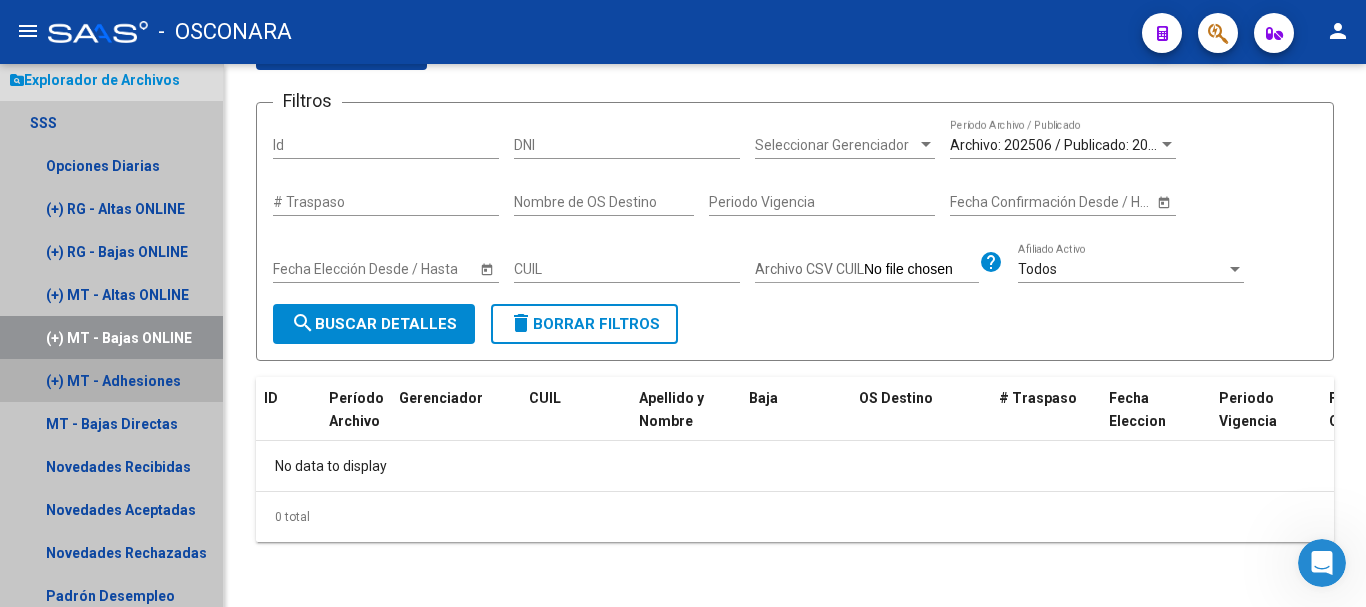 click on "(+) MT - Adhesiones" at bounding box center (111, 380) 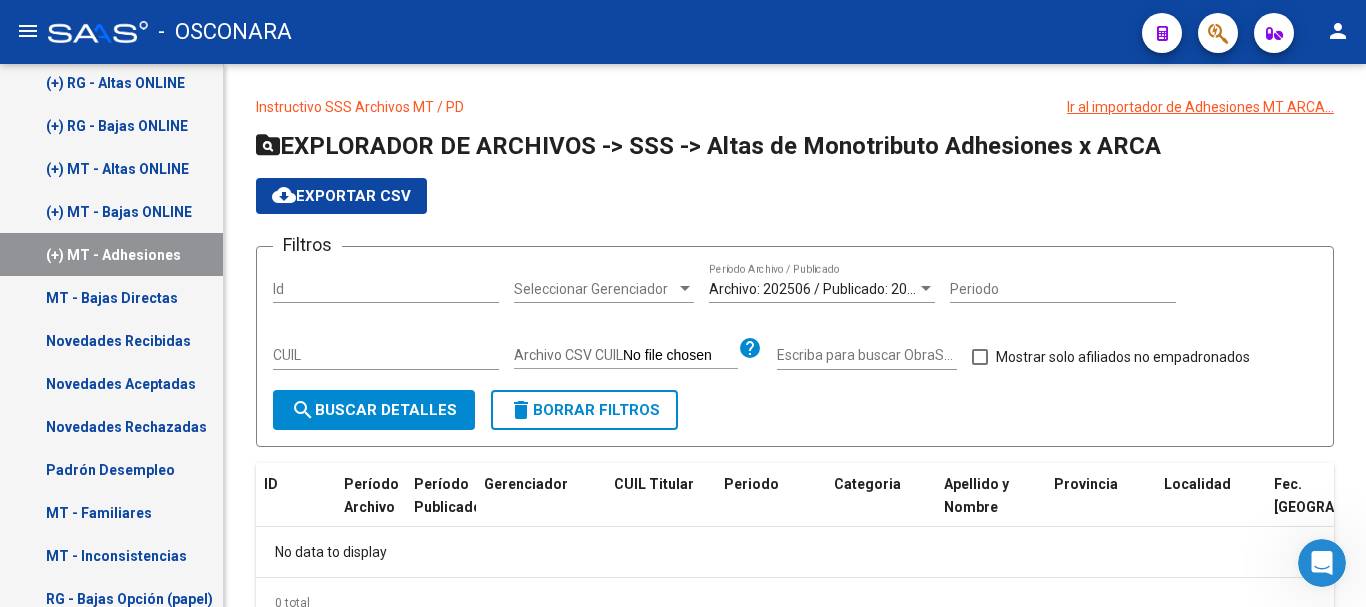 scroll, scrollTop: 300, scrollLeft: 0, axis: vertical 